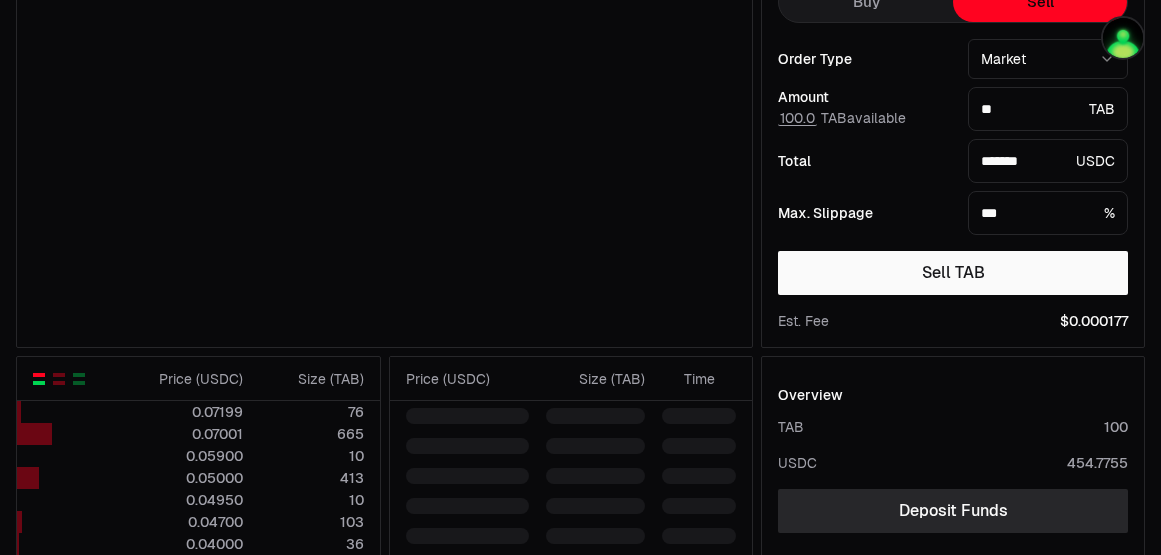 scroll, scrollTop: 0, scrollLeft: 0, axis: both 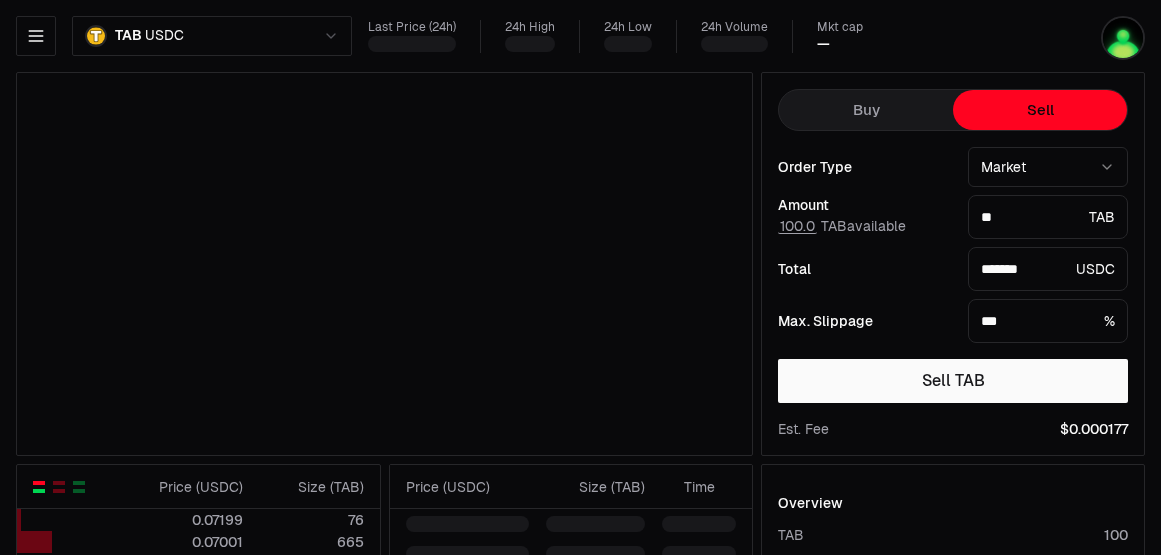 click on "Sell" at bounding box center [1040, 110] 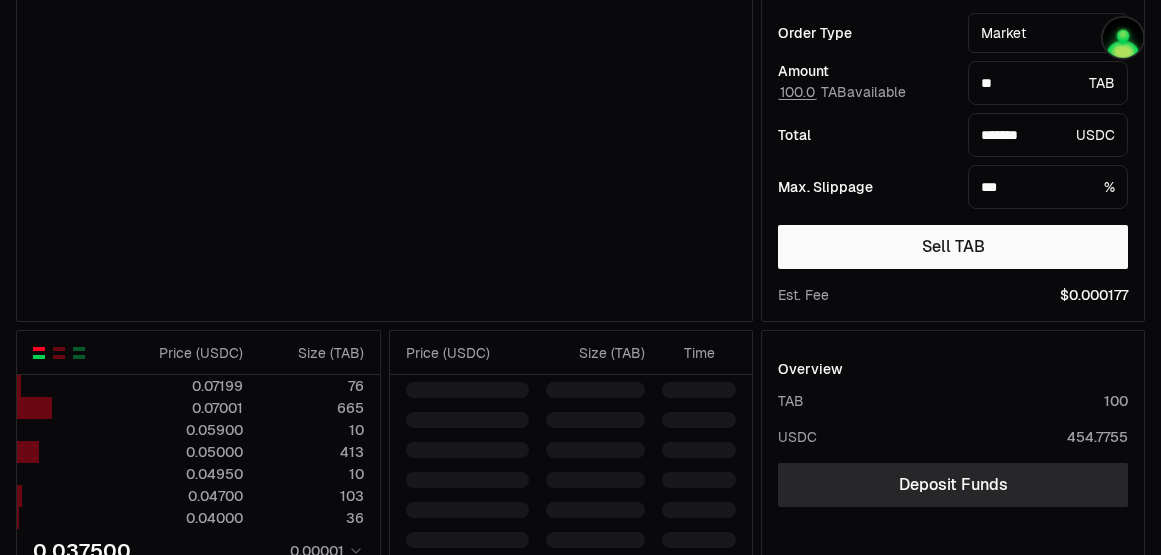 scroll, scrollTop: 324, scrollLeft: 0, axis: vertical 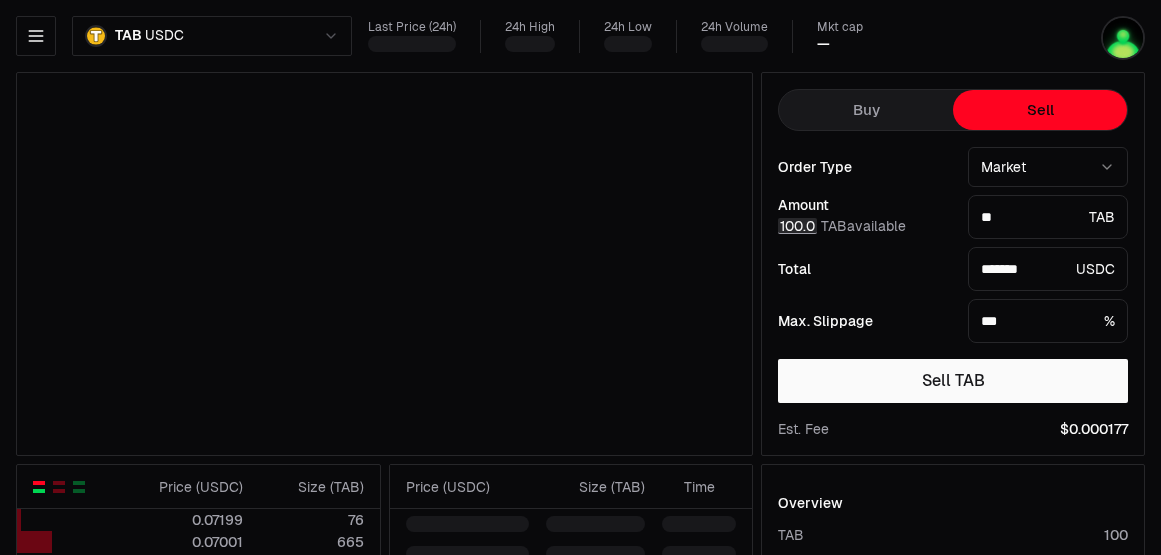 click on "100.0" at bounding box center [797, 226] 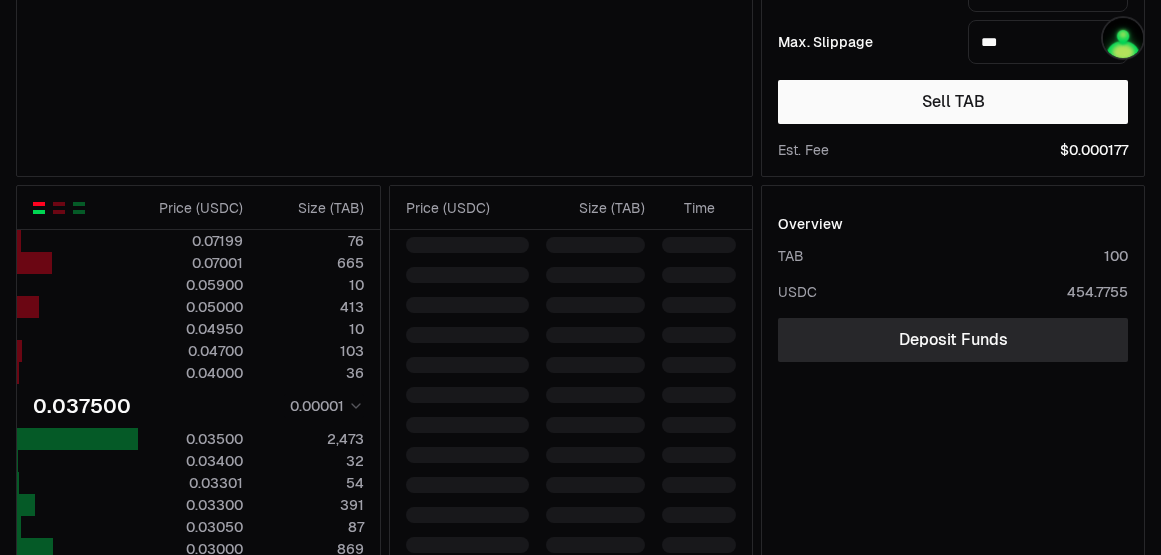 scroll, scrollTop: 216, scrollLeft: 0, axis: vertical 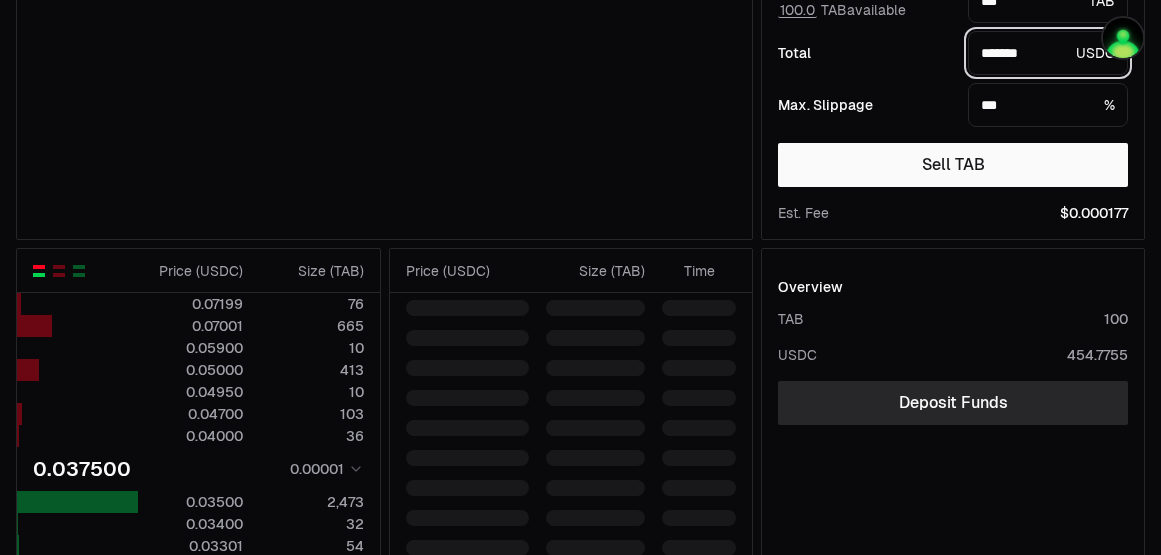 click on "*******" at bounding box center (1024, 53) 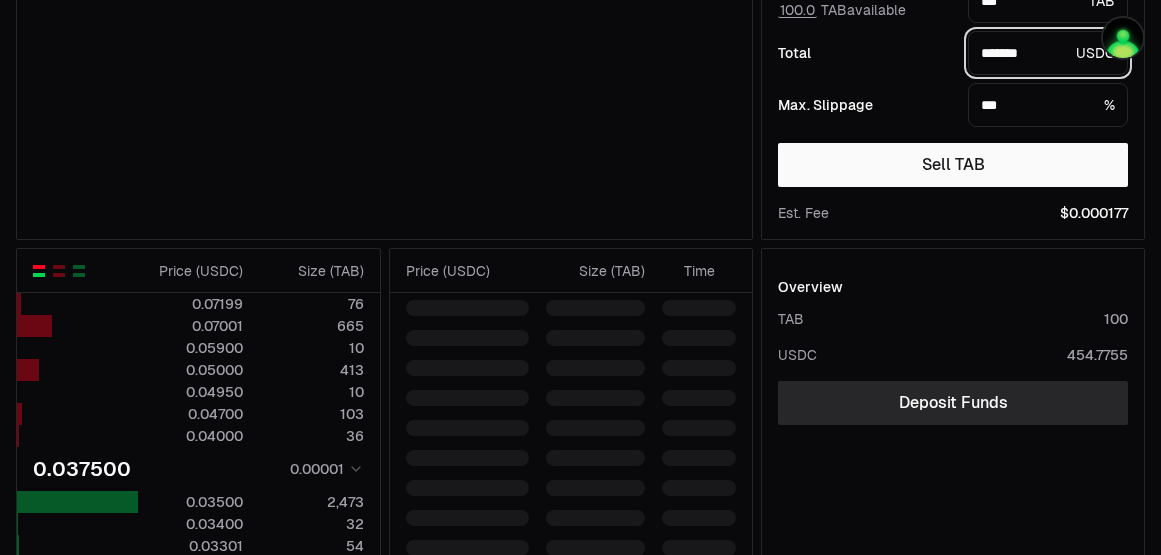 type on "***" 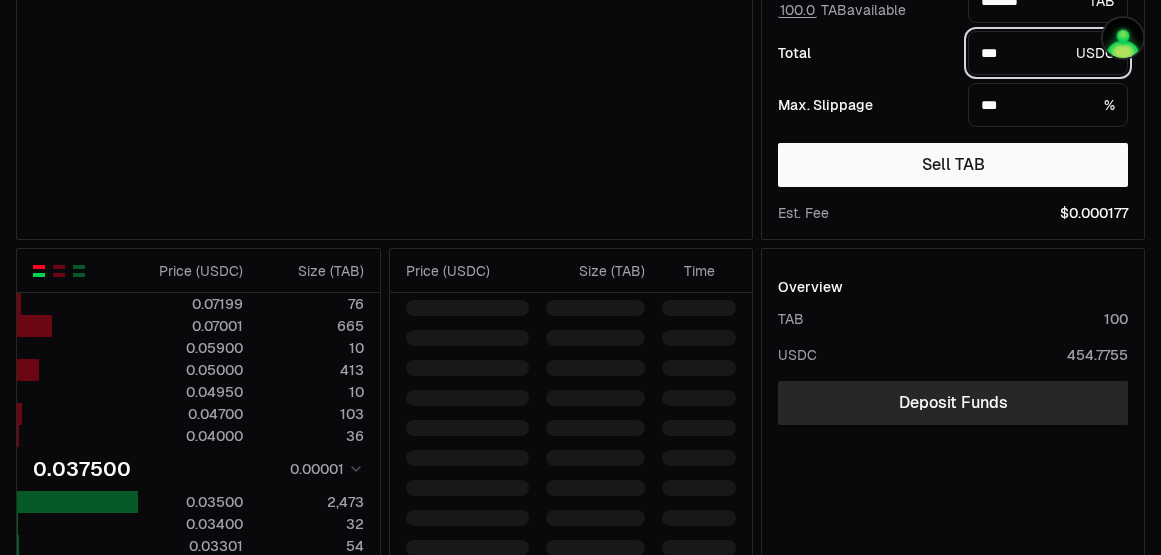 scroll, scrollTop: 0, scrollLeft: 0, axis: both 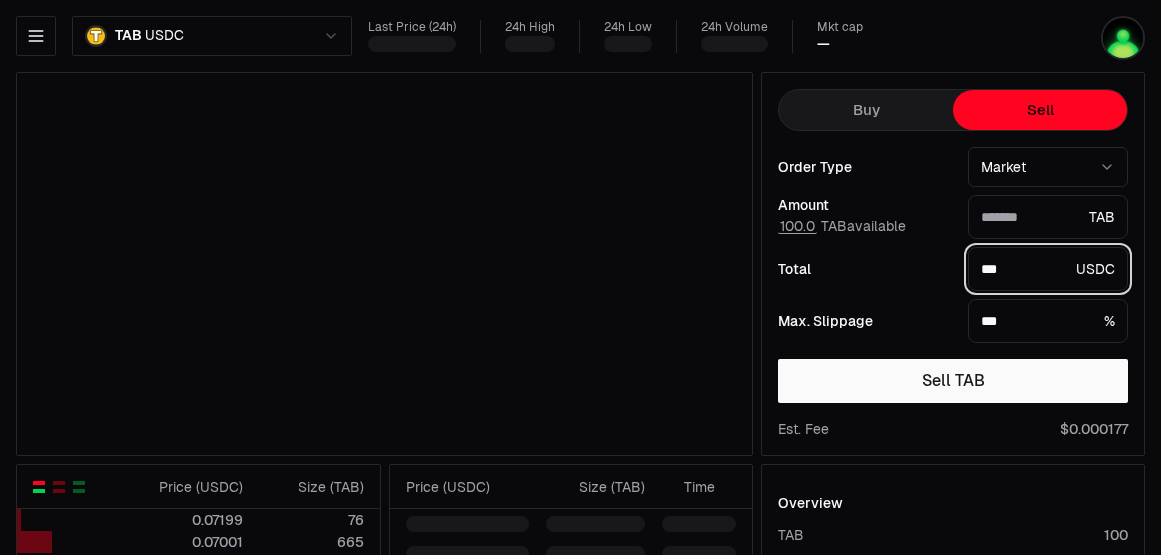 type on "*******" 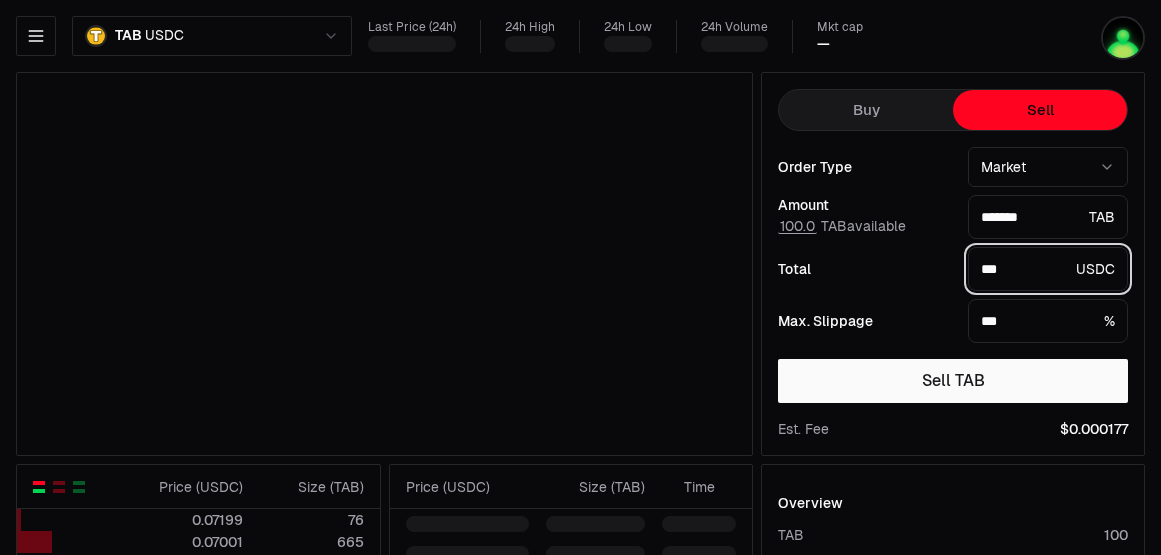 type on "*" 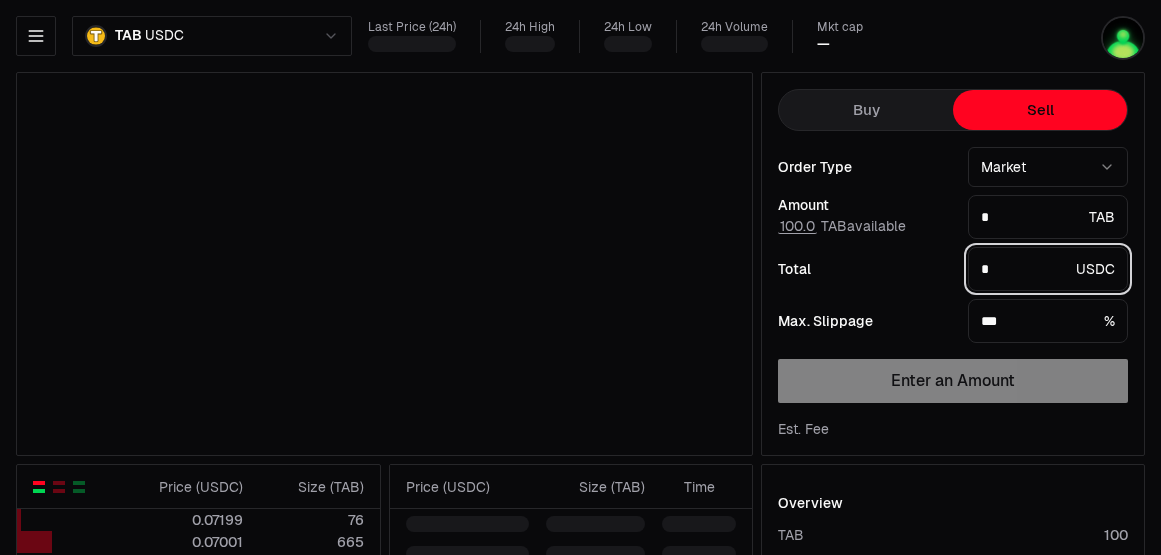 type on "*" 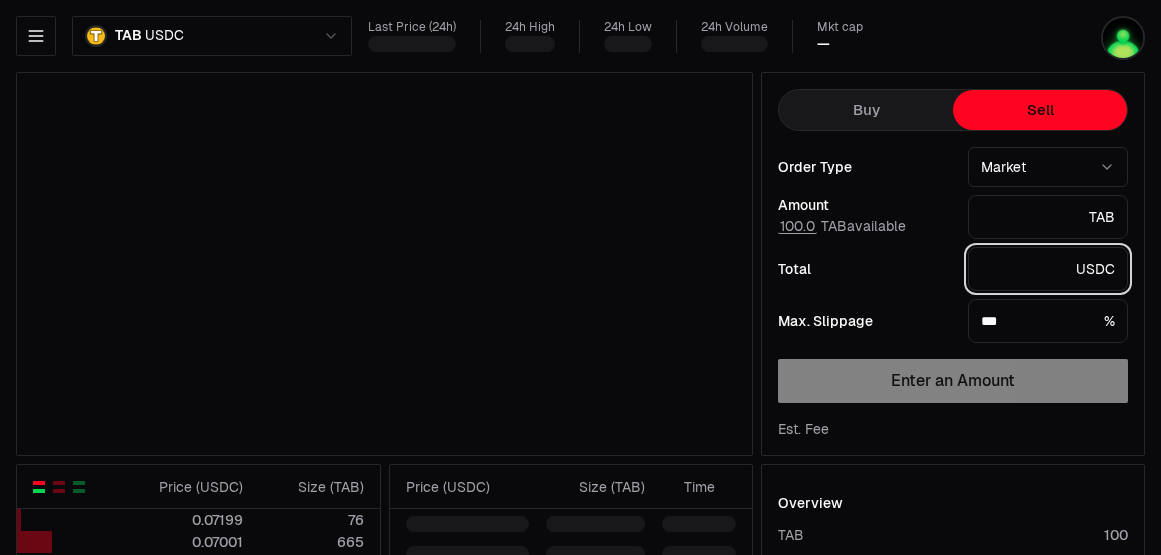 type on "*" 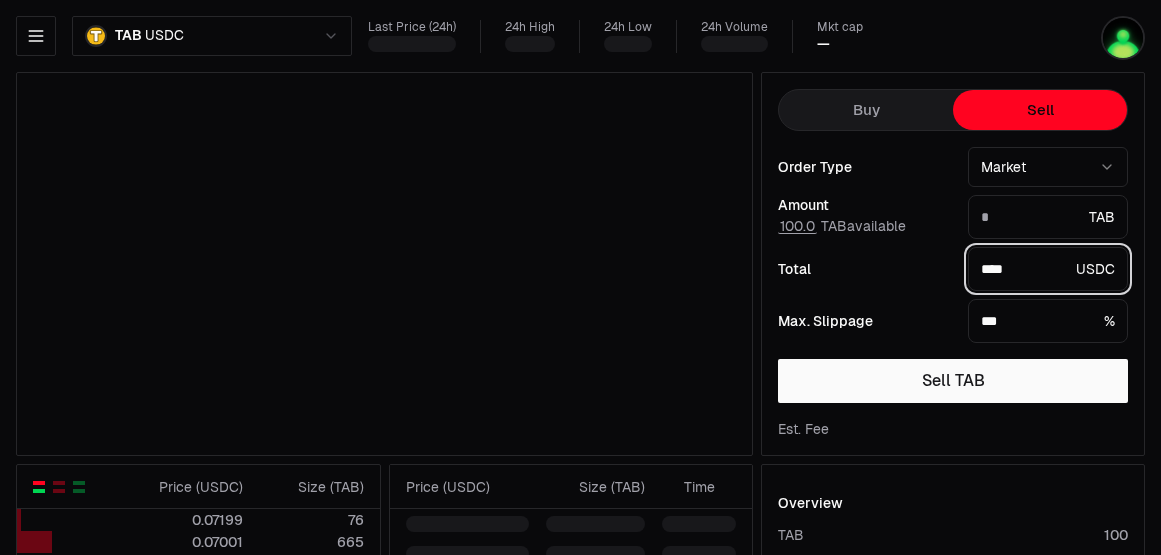 type on "****" 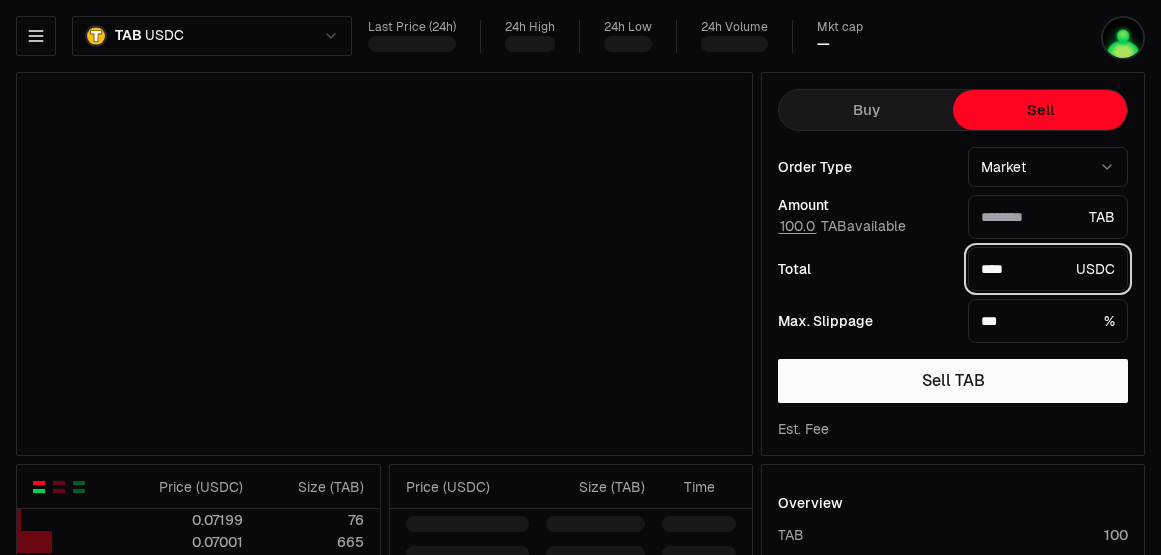 type on "*****" 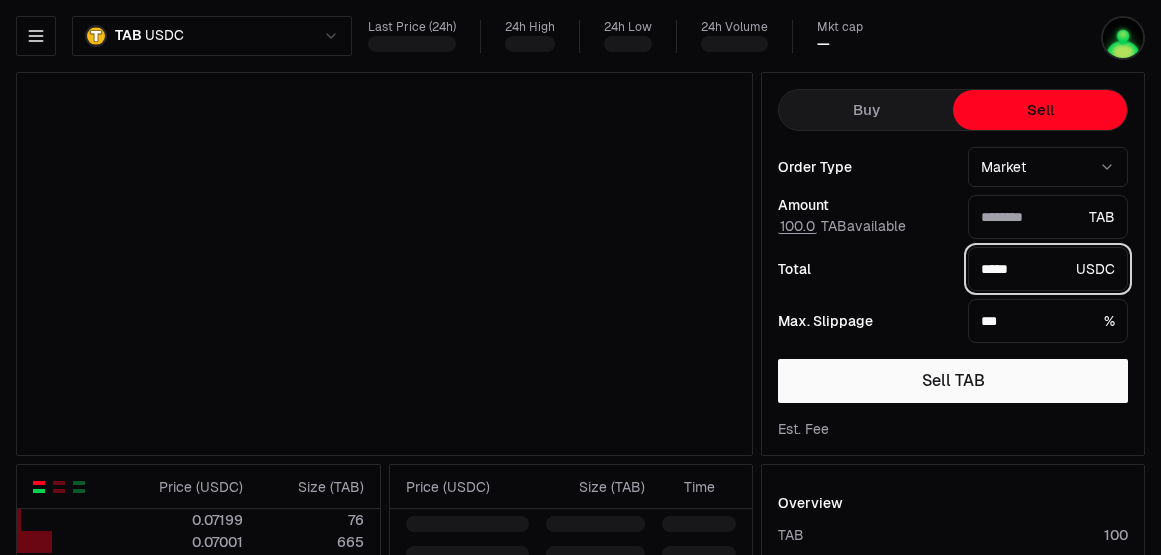 type on "*******" 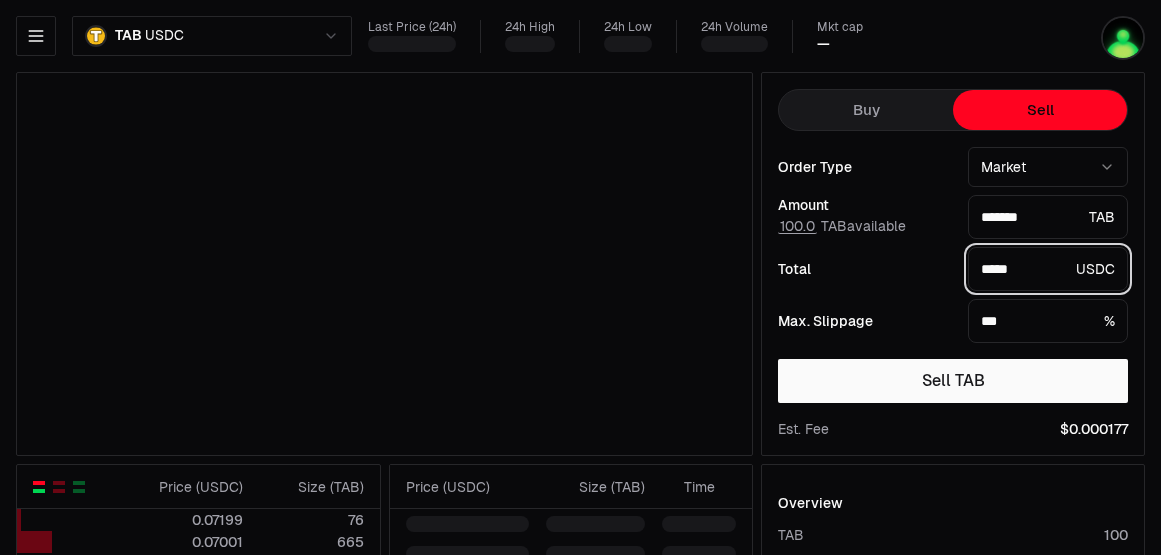 type on "****" 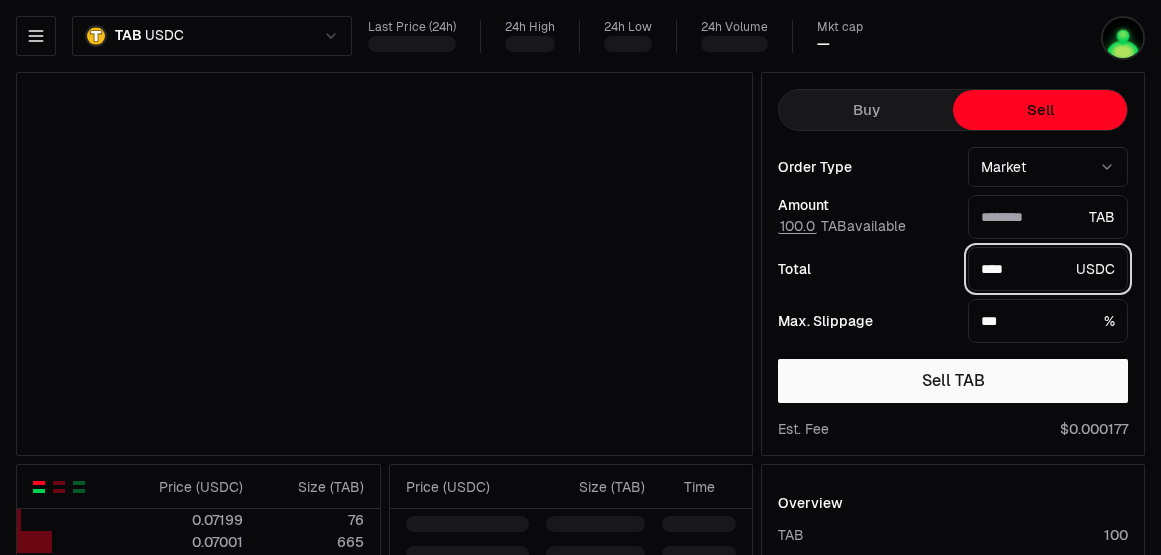 type on "*****" 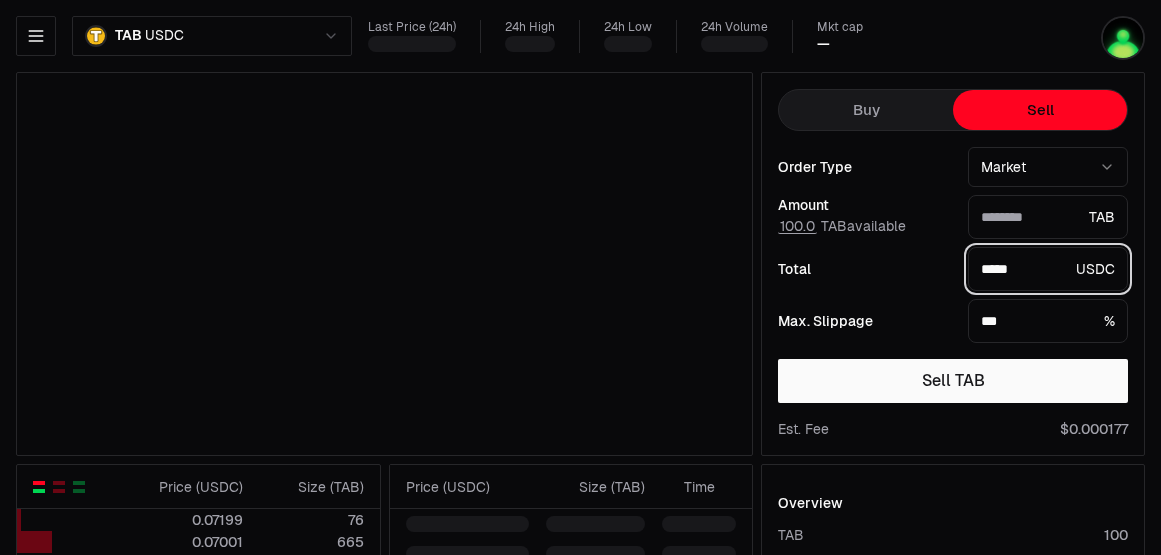 type on "*******" 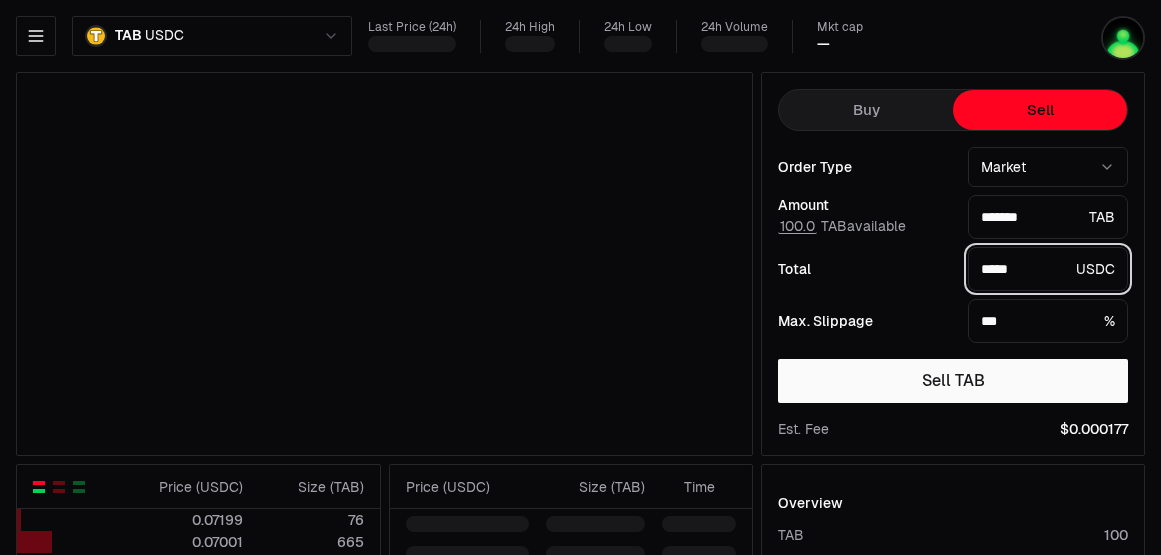 type on "******" 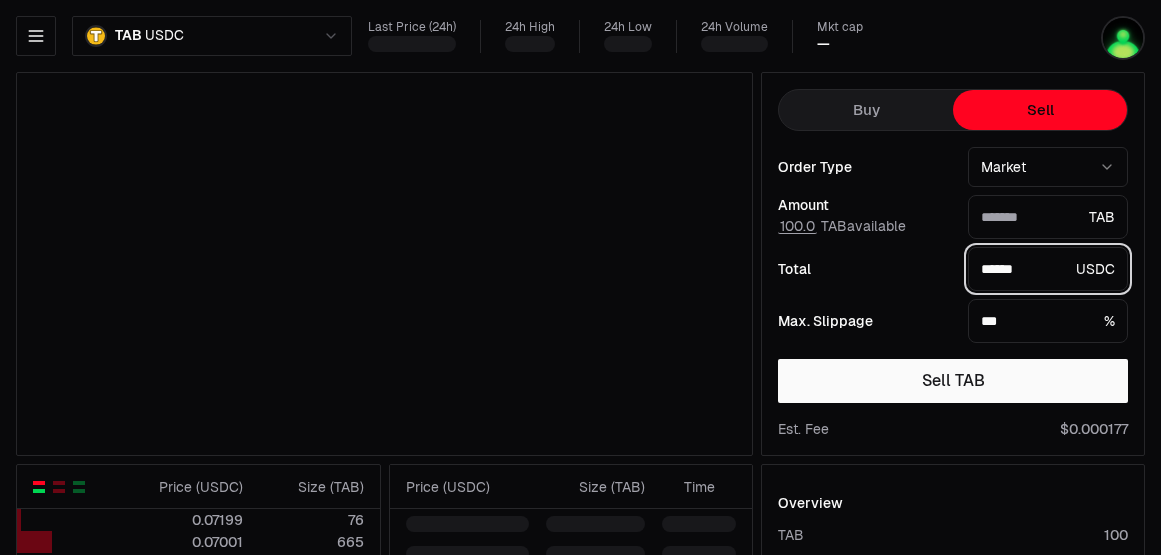 type on "*******" 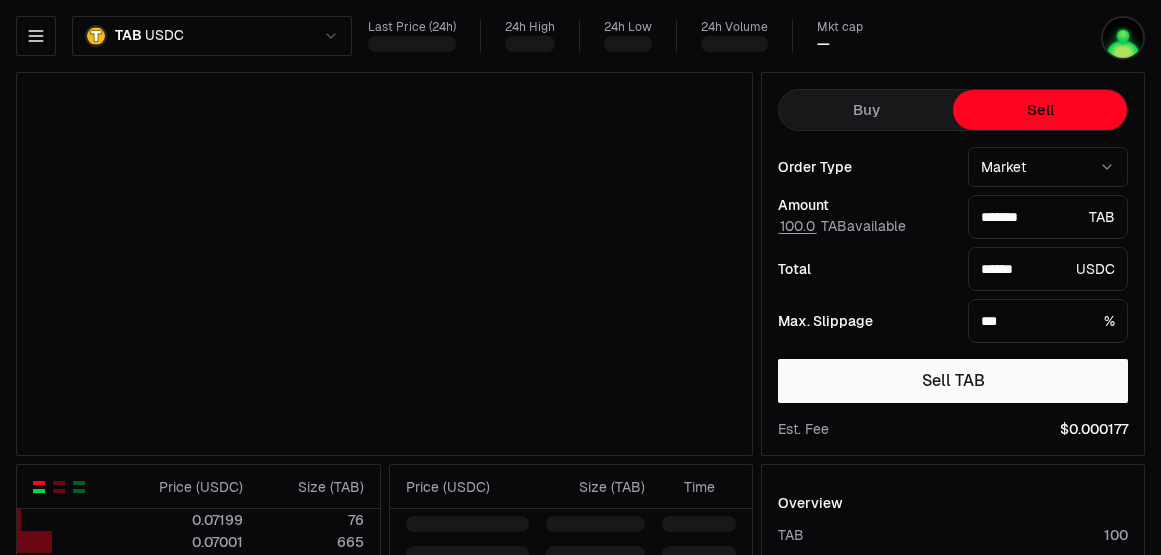 click on "Aug 5, 2:09:39 AM Sell TAB USDC $0.10 50.00   TAB 5.000   USDC ... 0% -- Close       Price ( USDC ) Size ( TAB ) Time Buy Sell Order Type Market ***** ****** Total ****** USDC Amount 100.0   TAB  available ******* TAB Max. Slippage *** % Sell TAB Est. Fee $0.000177 Overview TAB 100" at bounding box center [580, 627] 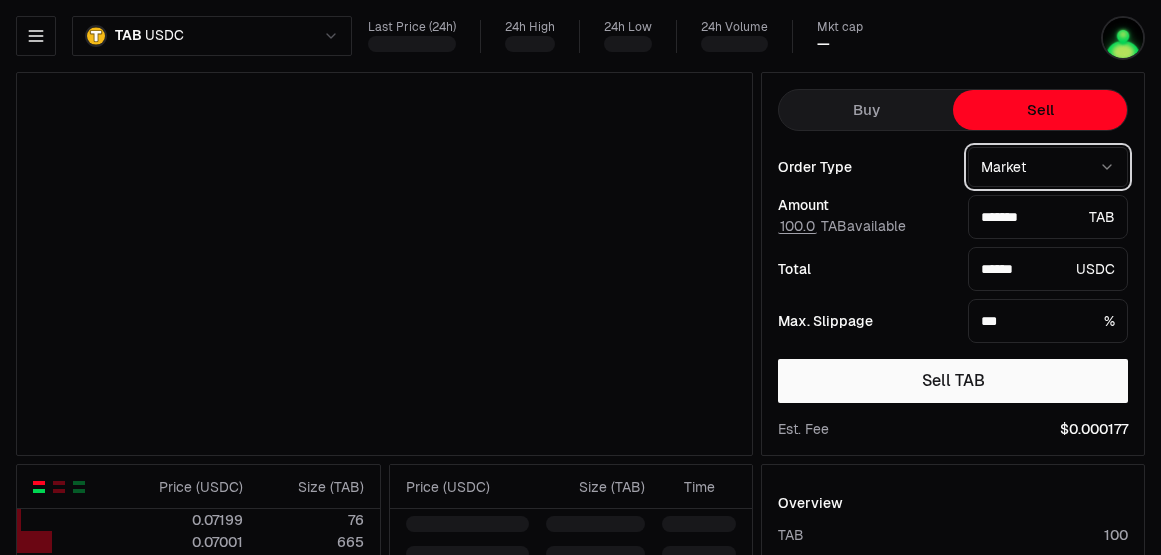 select on "*****" 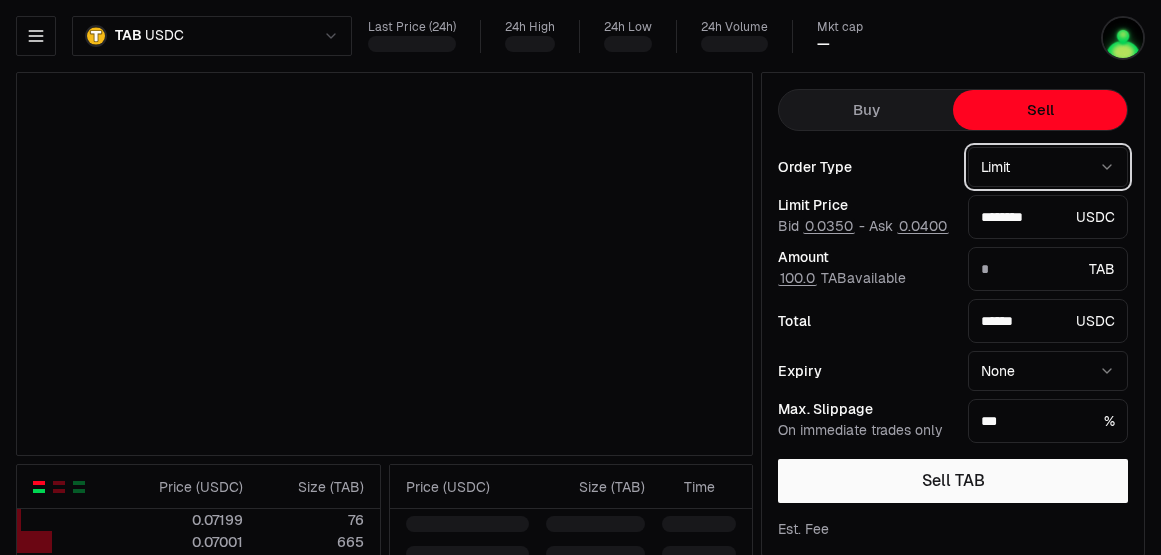 type on "********" 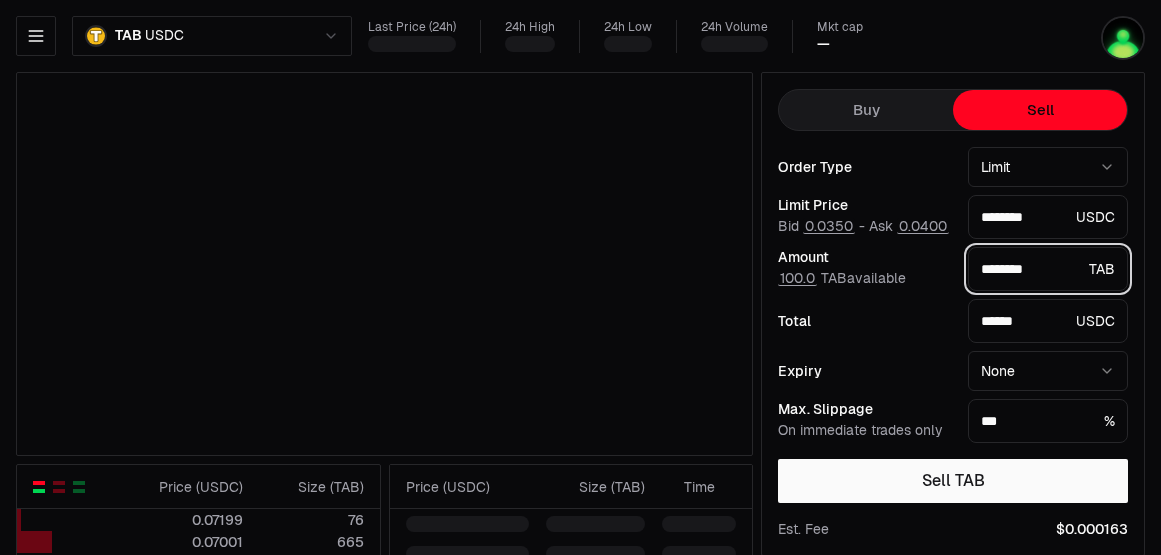 click on "********" at bounding box center [1031, 269] 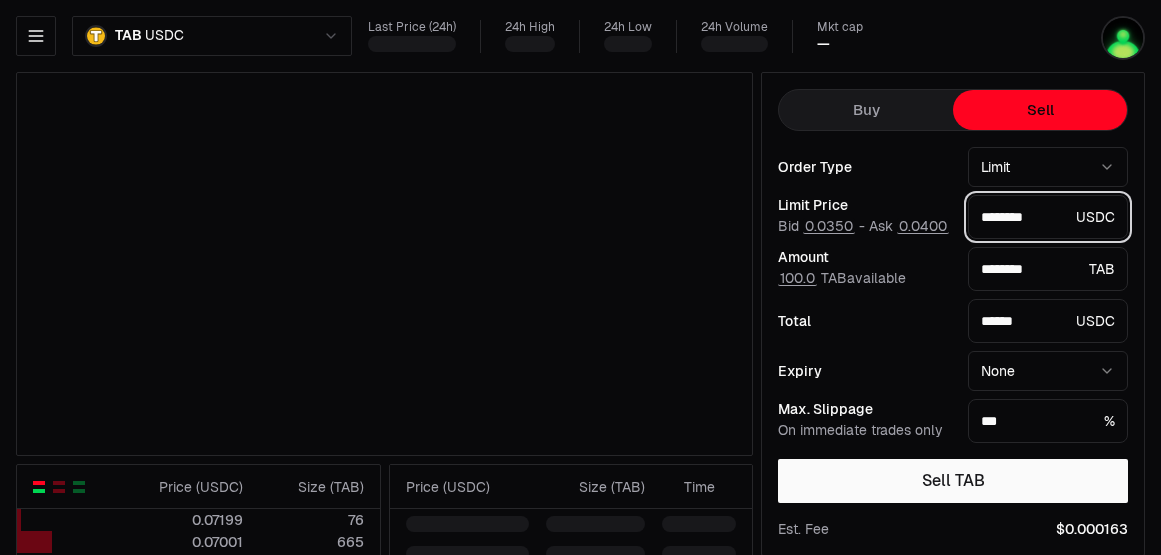 click on "********" at bounding box center [1024, 217] 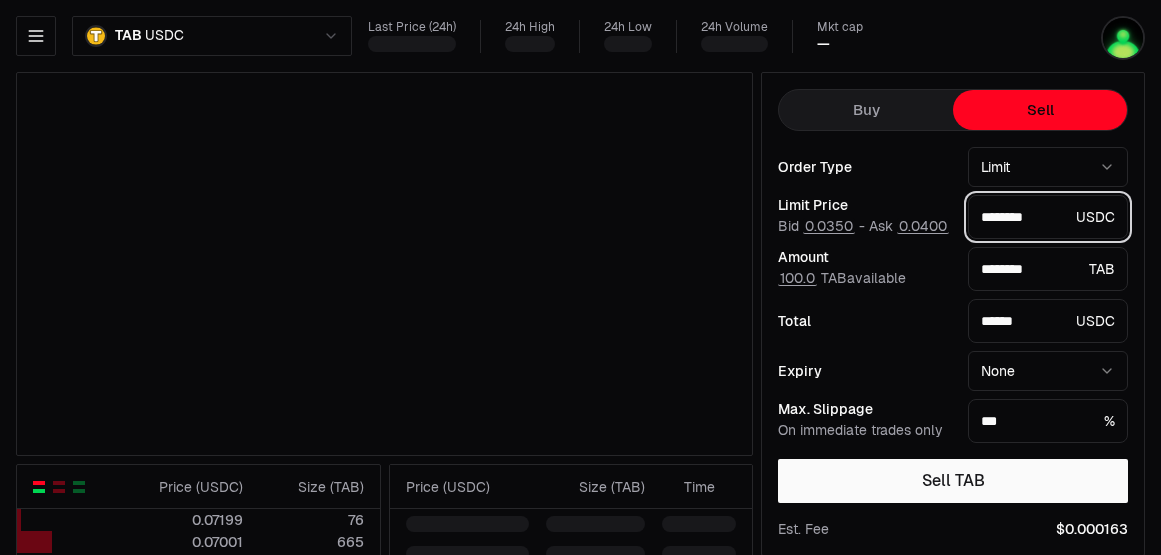 type on "********" 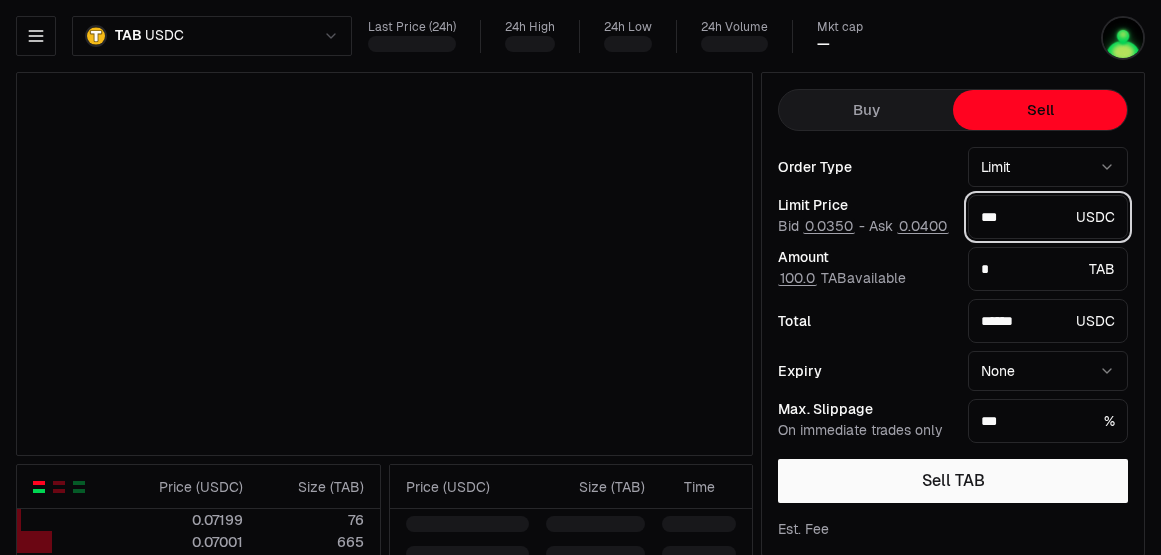 type on "***" 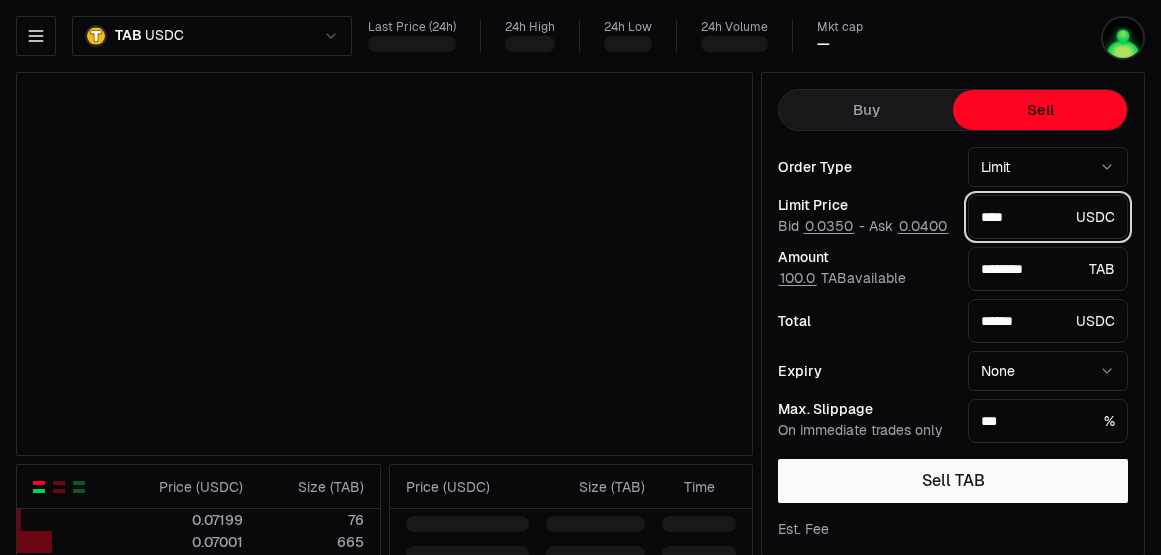 type on "*******" 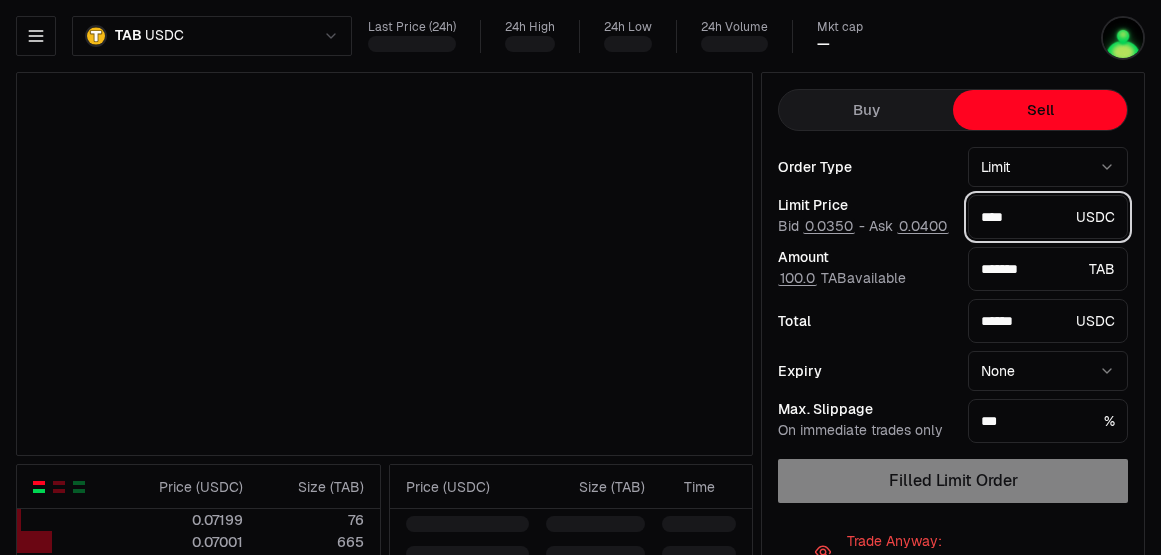type on "*****" 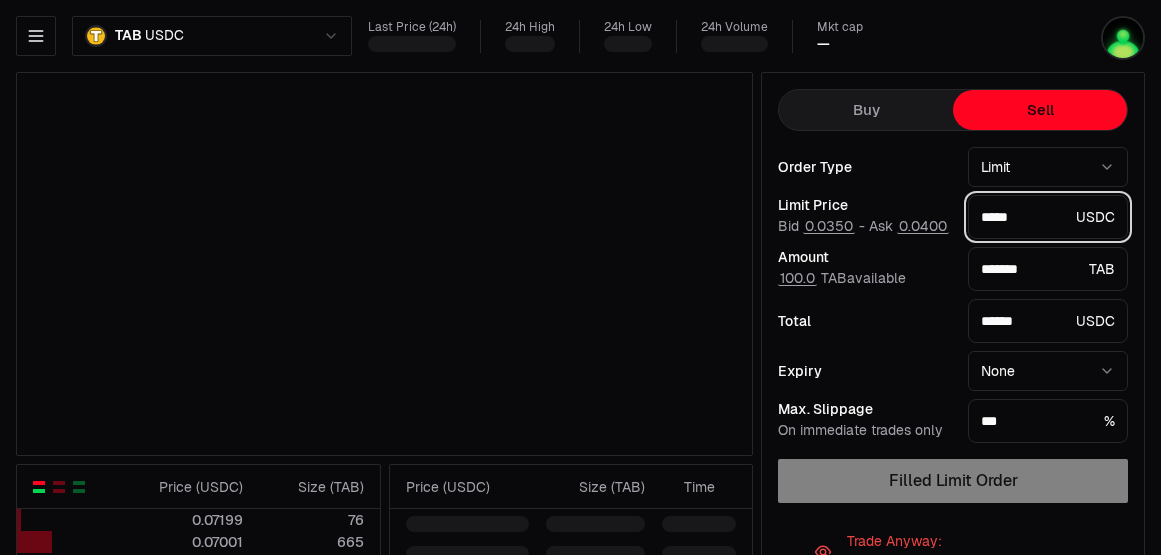 type on "*******" 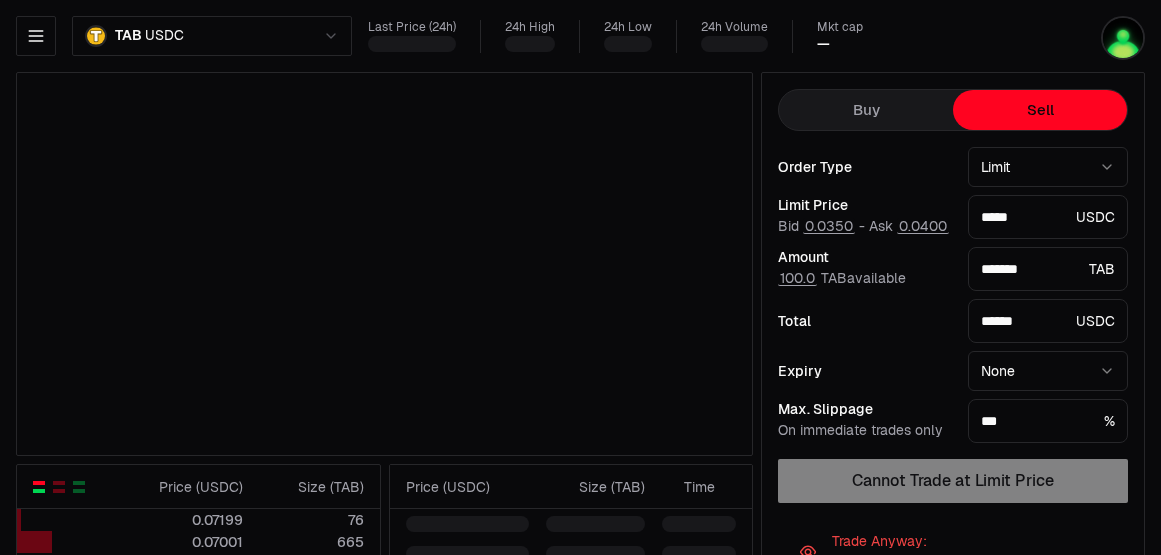 click on "Amount 100.0   TAB  available" at bounding box center (865, 269) 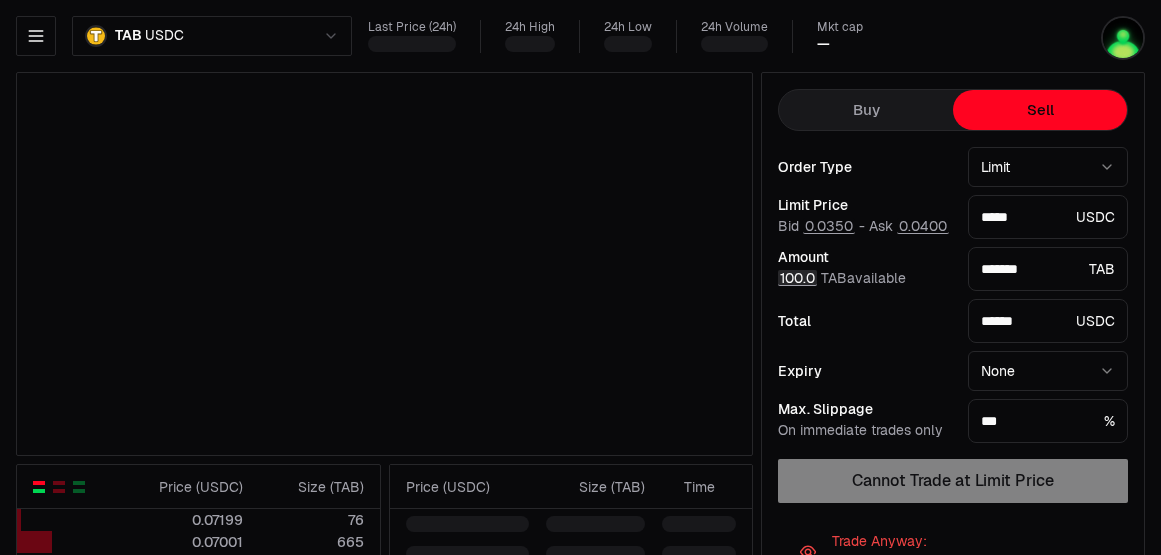 click on "100.0" at bounding box center [797, 278] 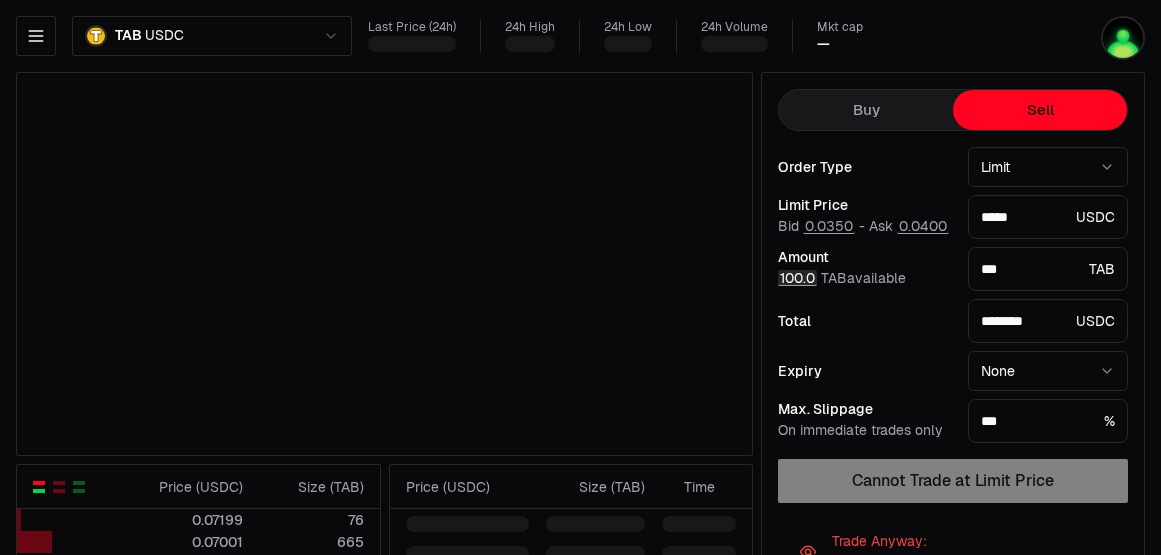 type on "*******" 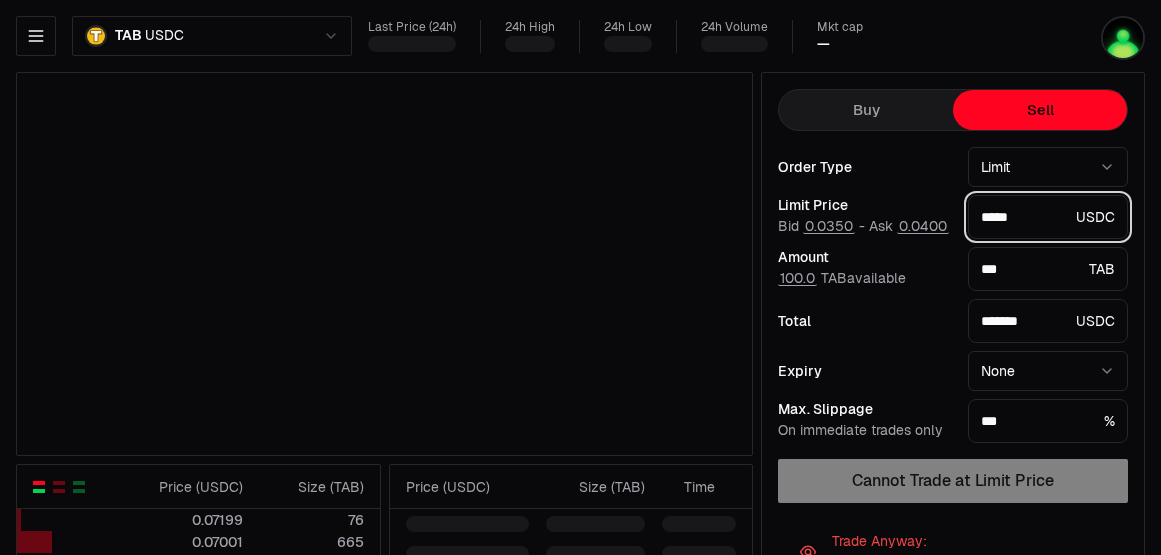 drag, startPoint x: 1009, startPoint y: 217, endPoint x: 1045, endPoint y: 219, distance: 36.05551 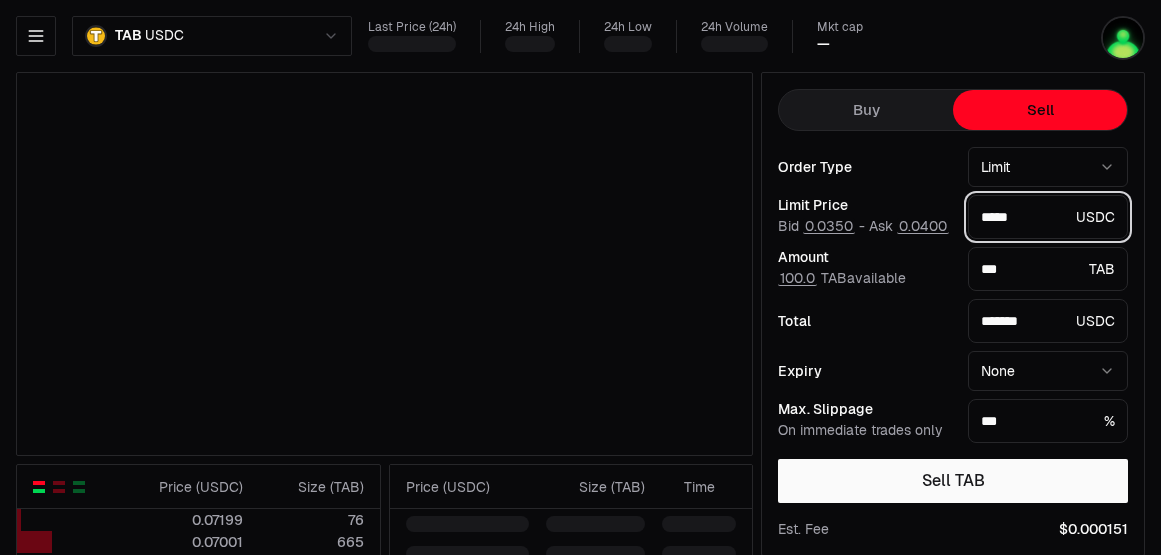 type on "*****" 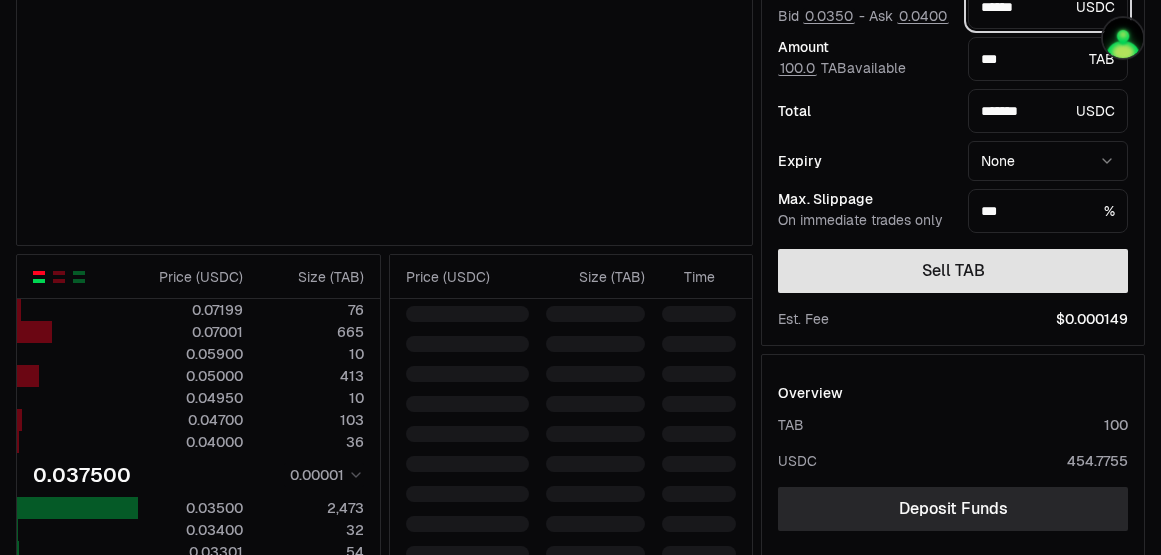 scroll, scrollTop: 216, scrollLeft: 0, axis: vertical 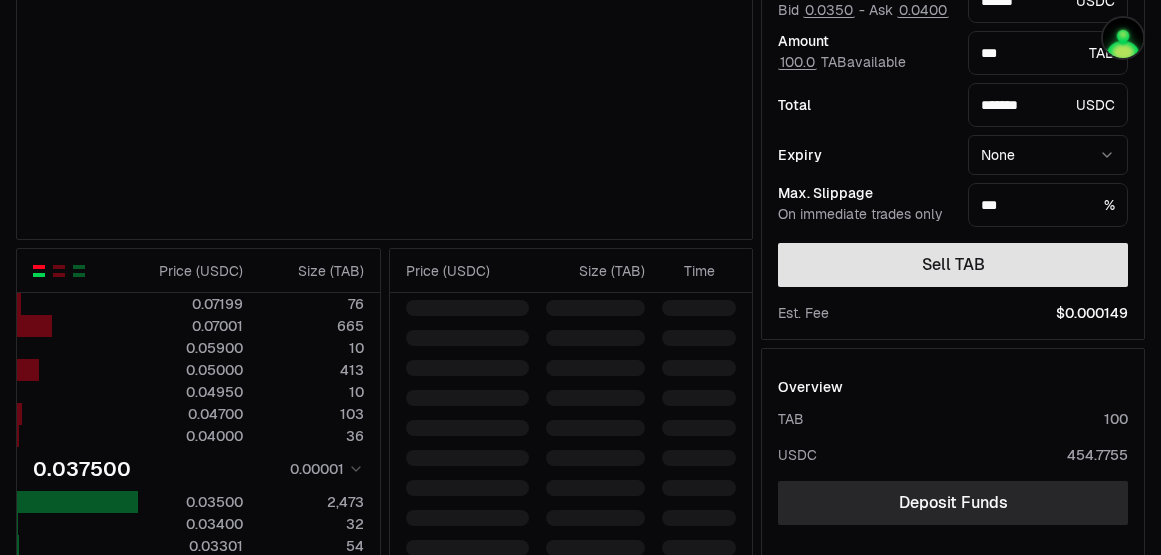 click on "Sell TAB" at bounding box center [953, 265] 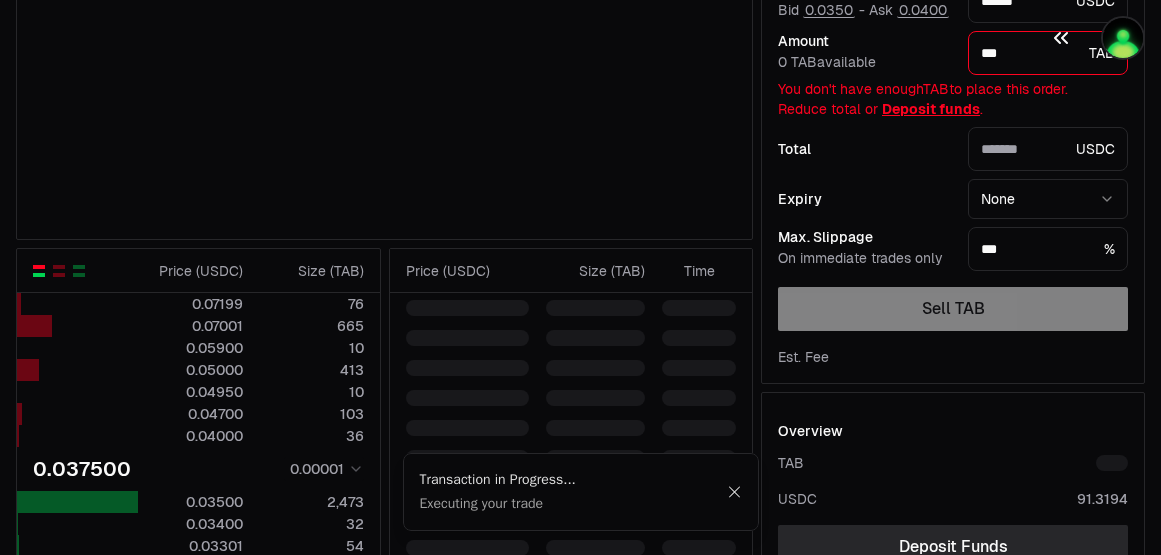 scroll, scrollTop: 0, scrollLeft: 0, axis: both 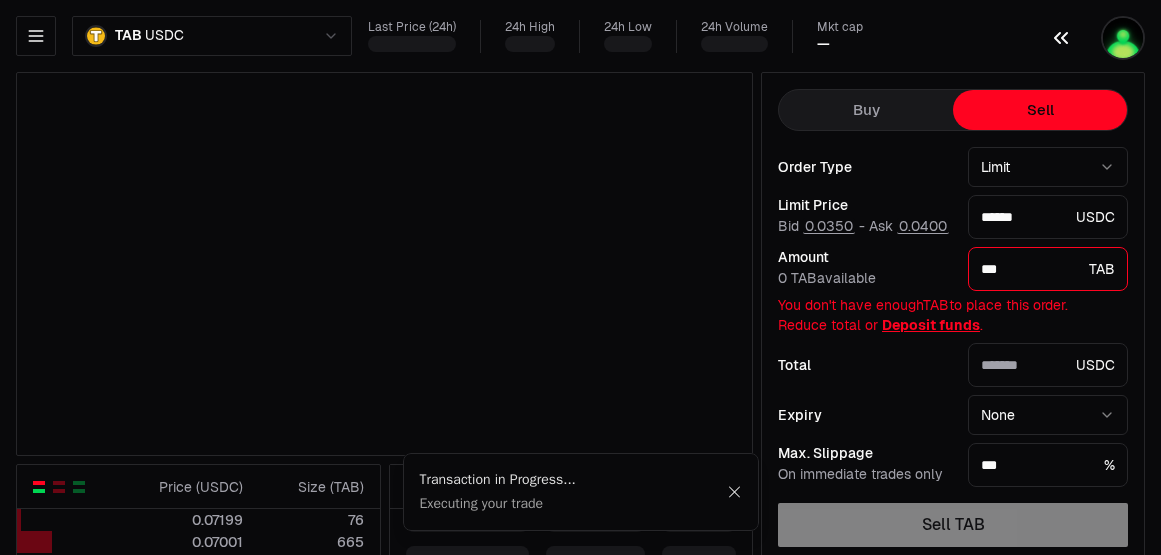type on "*******" 